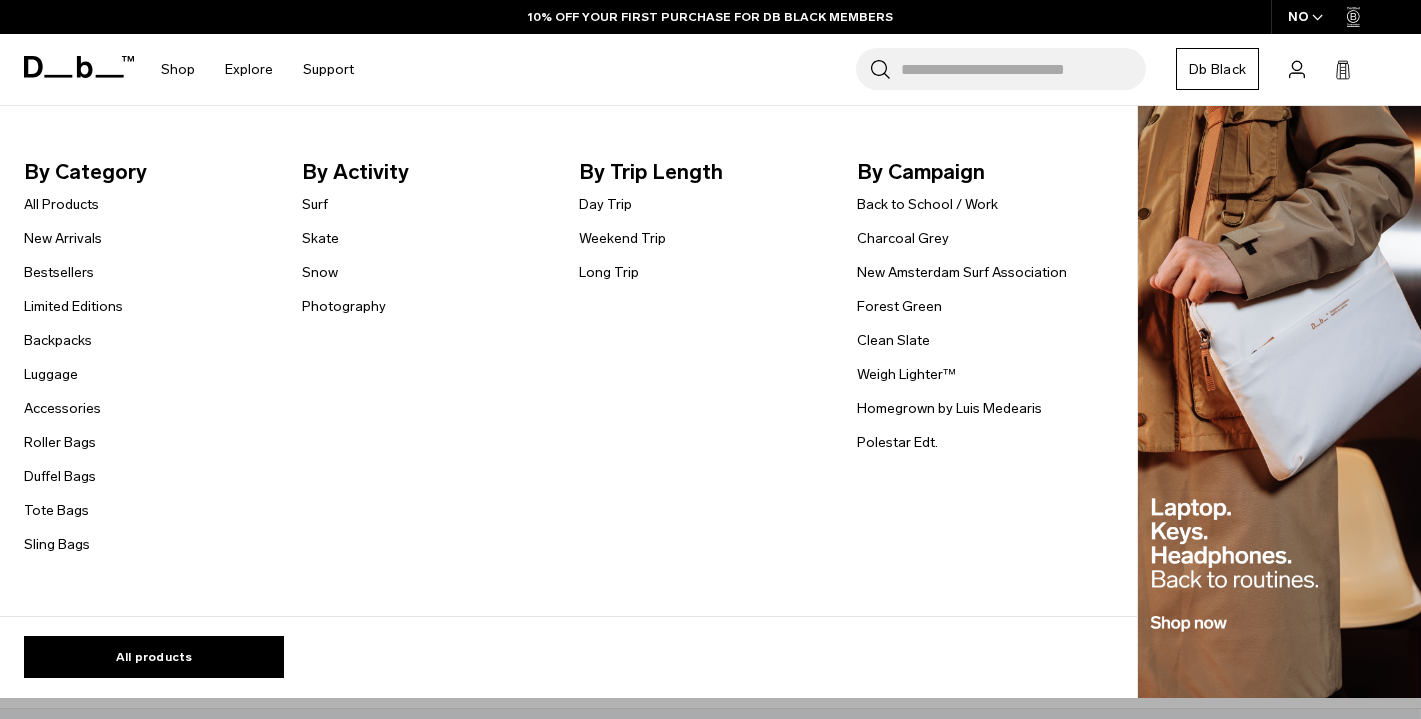 scroll, scrollTop: 0, scrollLeft: 0, axis: both 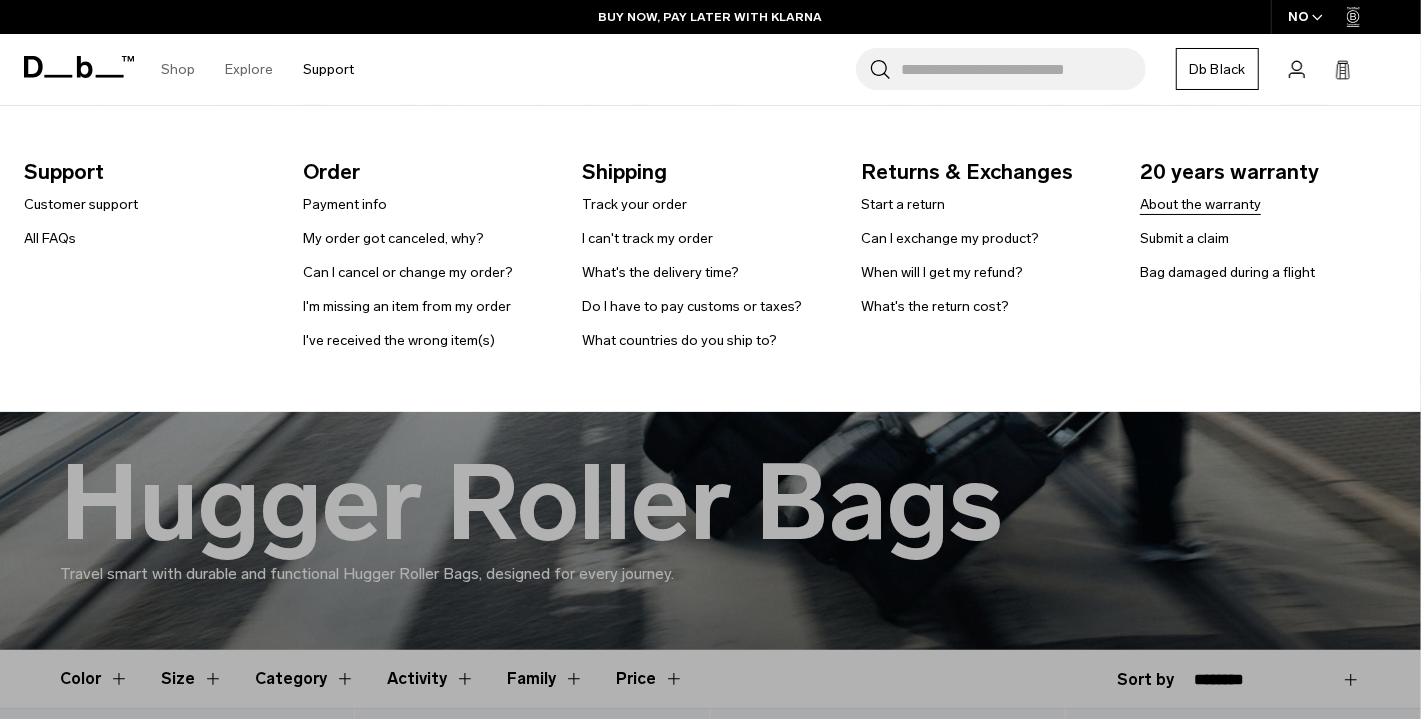 click on "About the warranty" at bounding box center (1200, 204) 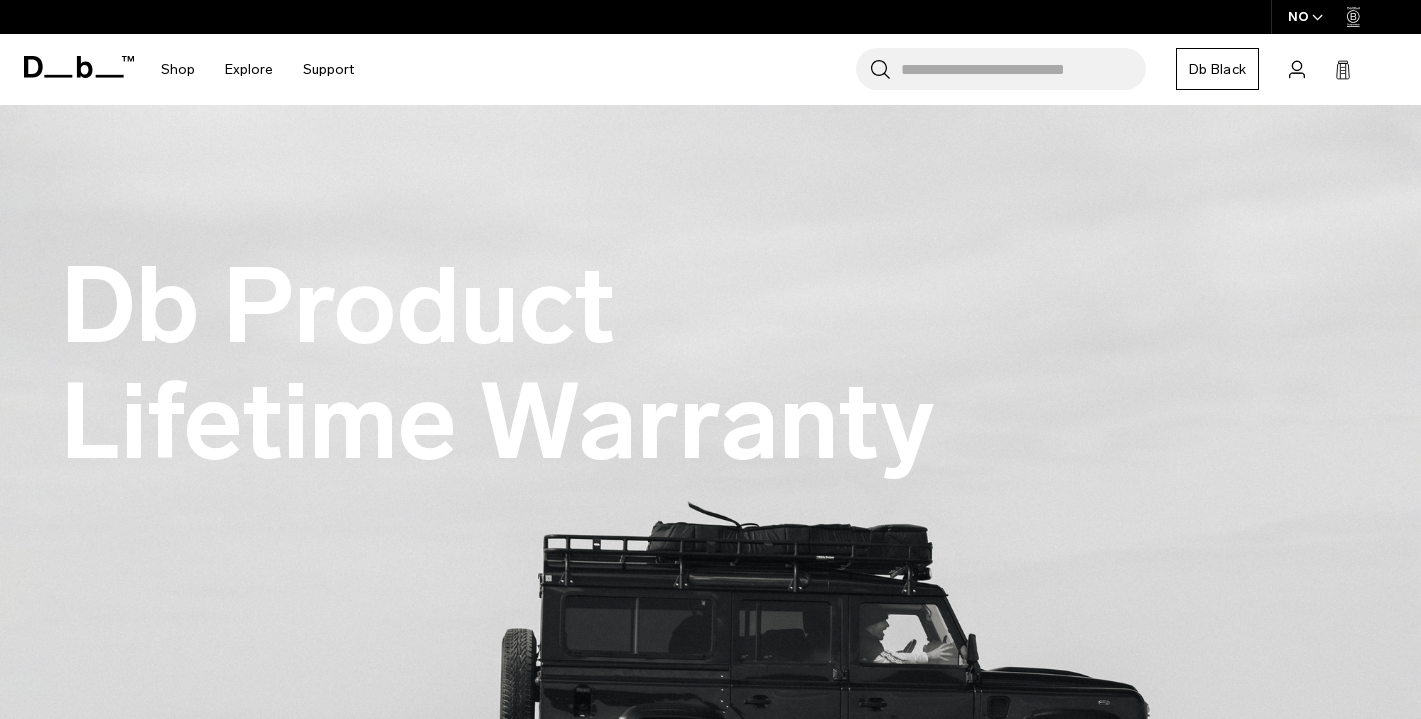 scroll, scrollTop: 0, scrollLeft: 0, axis: both 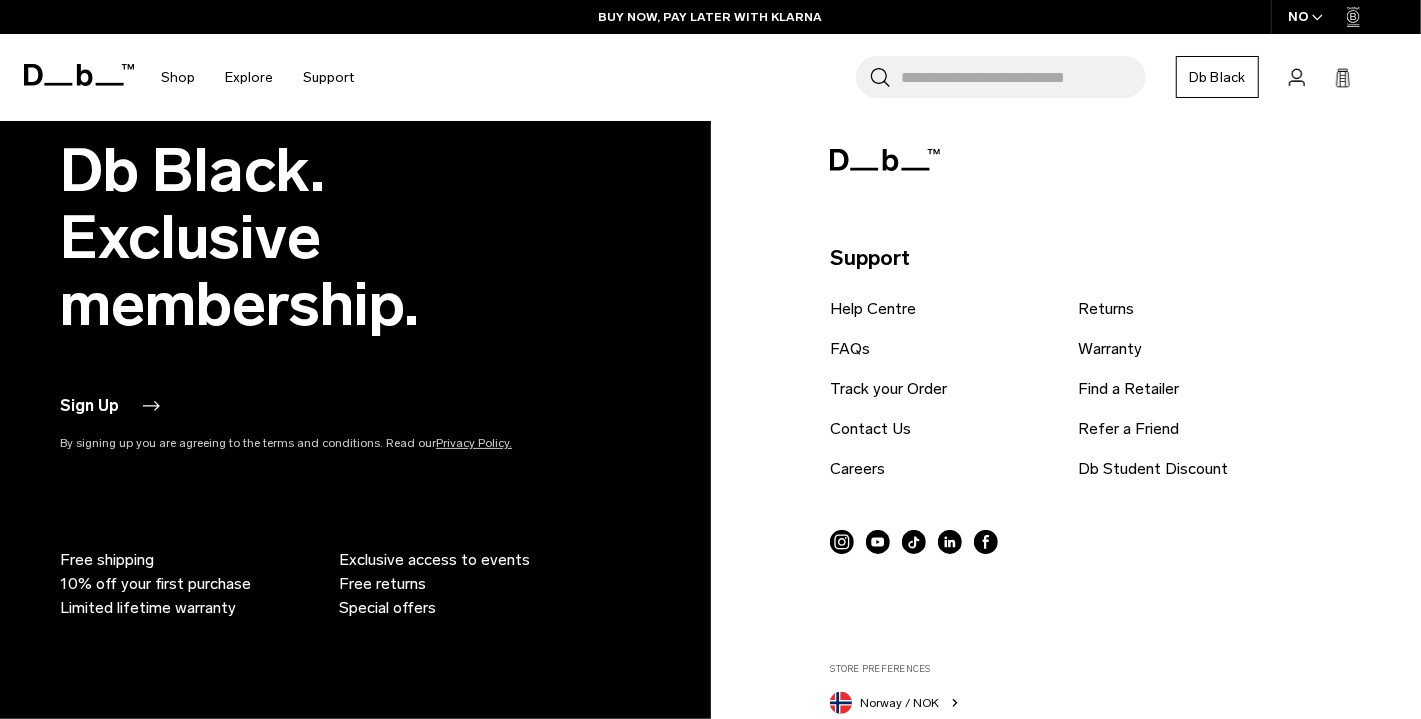click on "Sign Up" at bounding box center (109, 406) 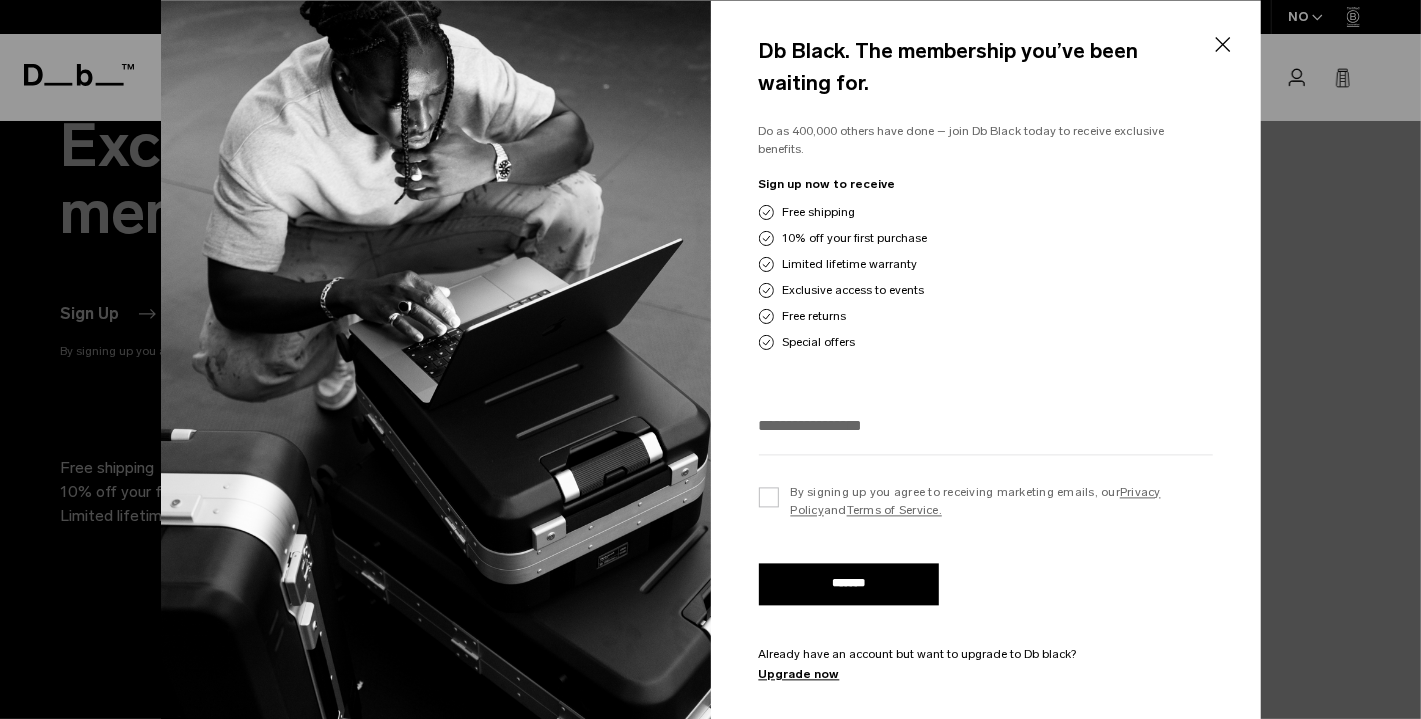 scroll, scrollTop: 3013, scrollLeft: 0, axis: vertical 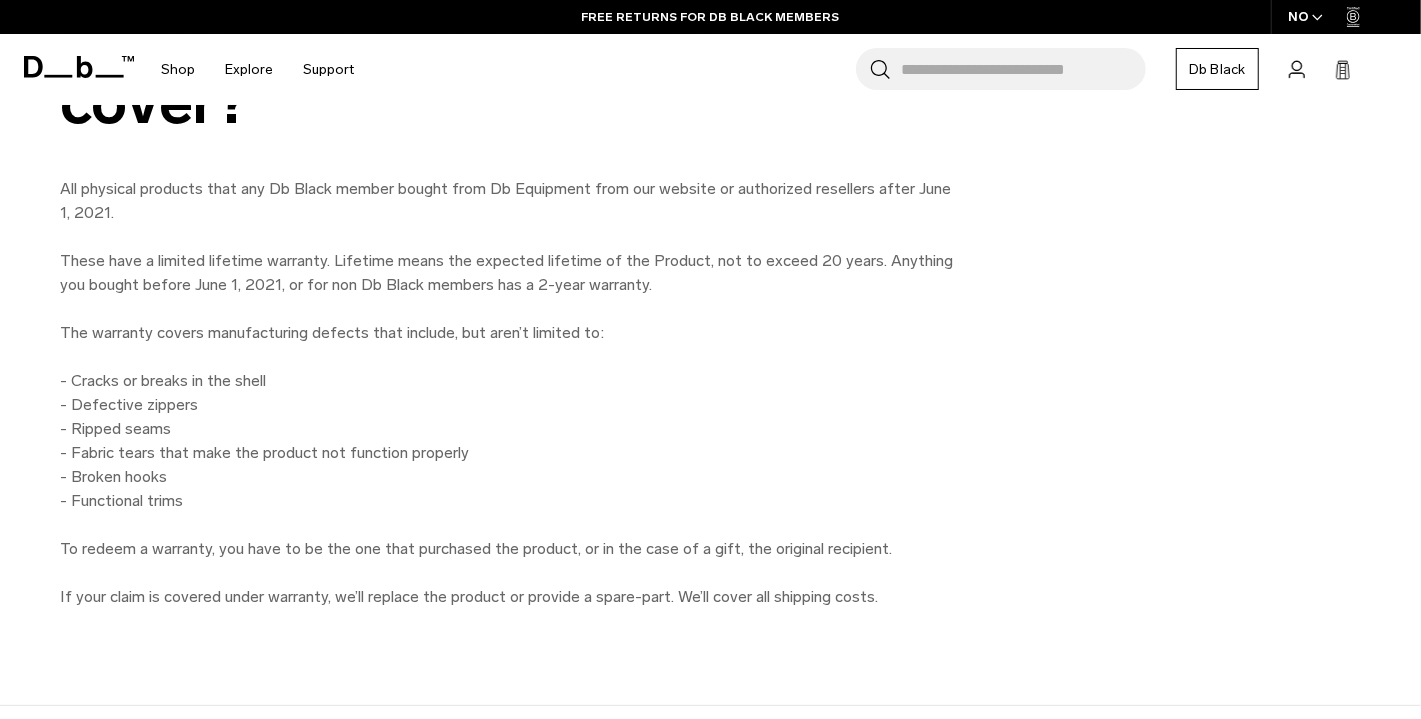 type 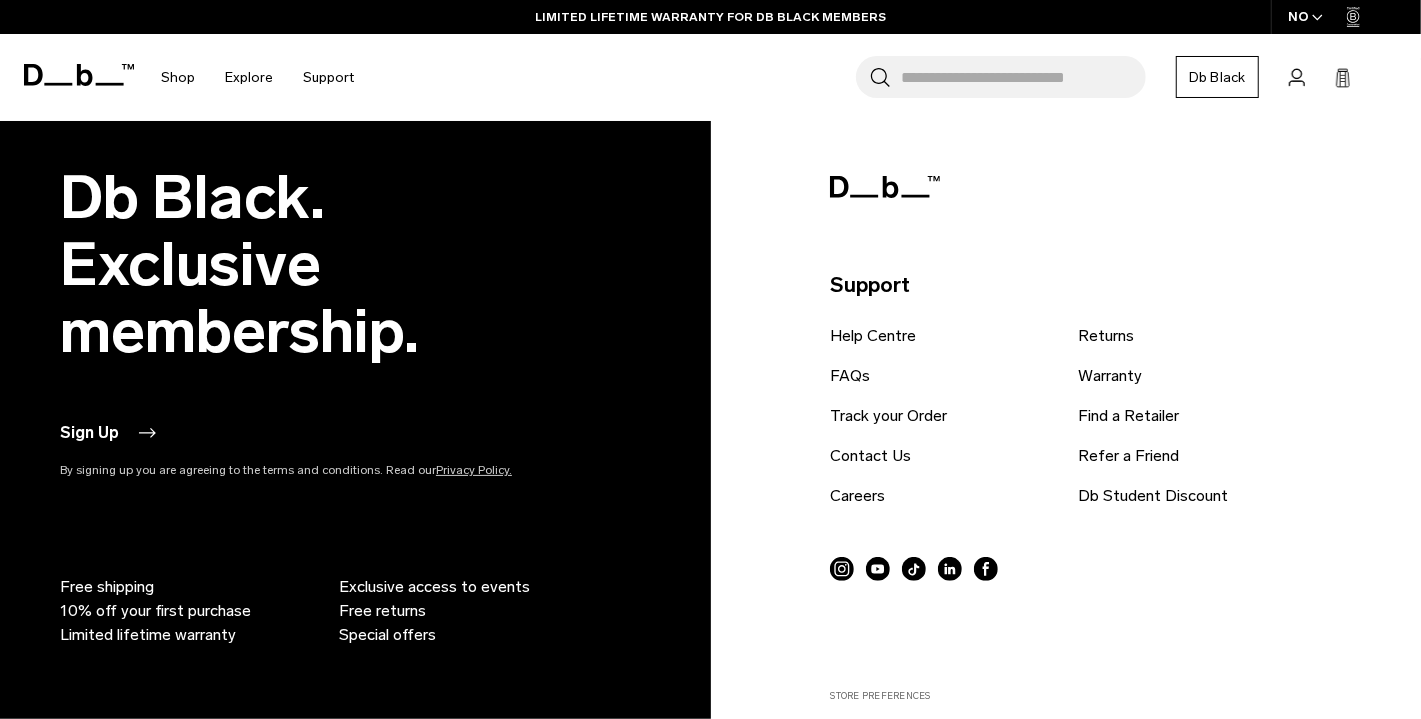 scroll, scrollTop: 2894, scrollLeft: 0, axis: vertical 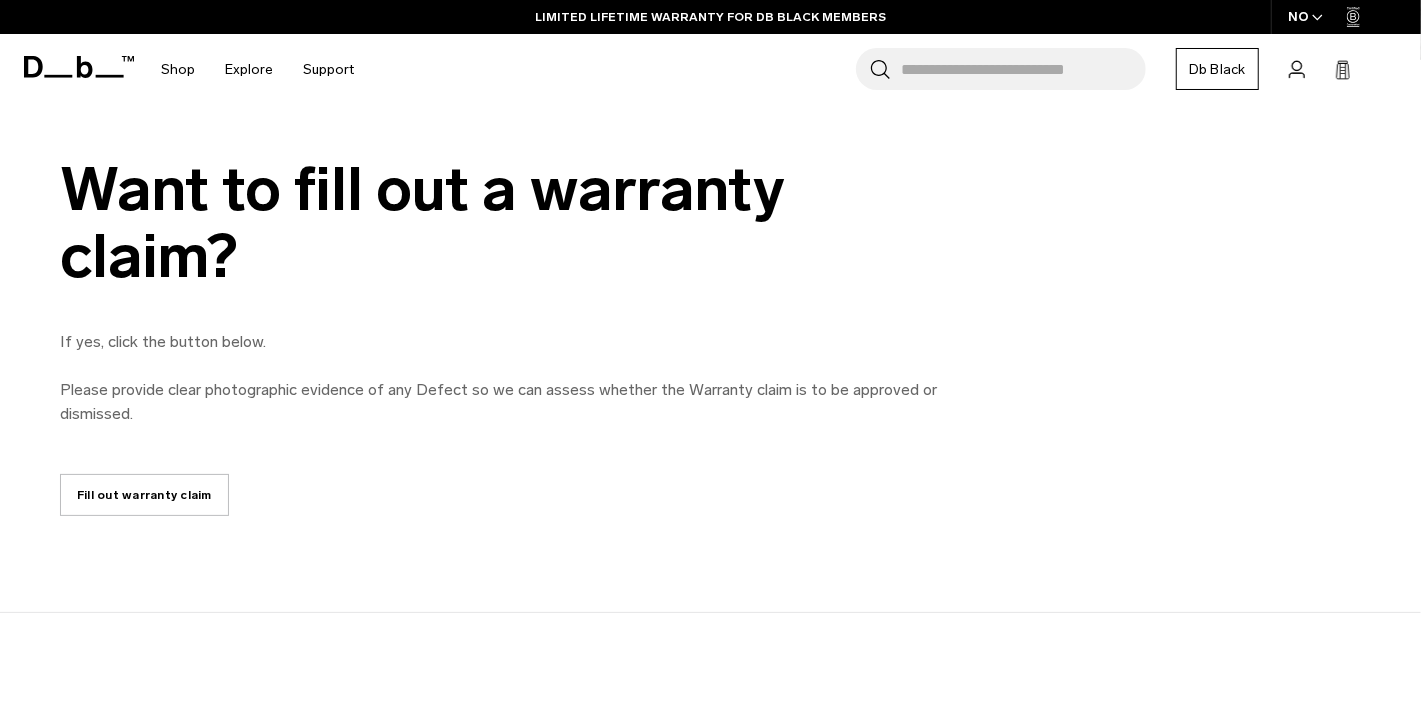 click on "Search for Bags, Luggage..." at bounding box center (1023, 69) 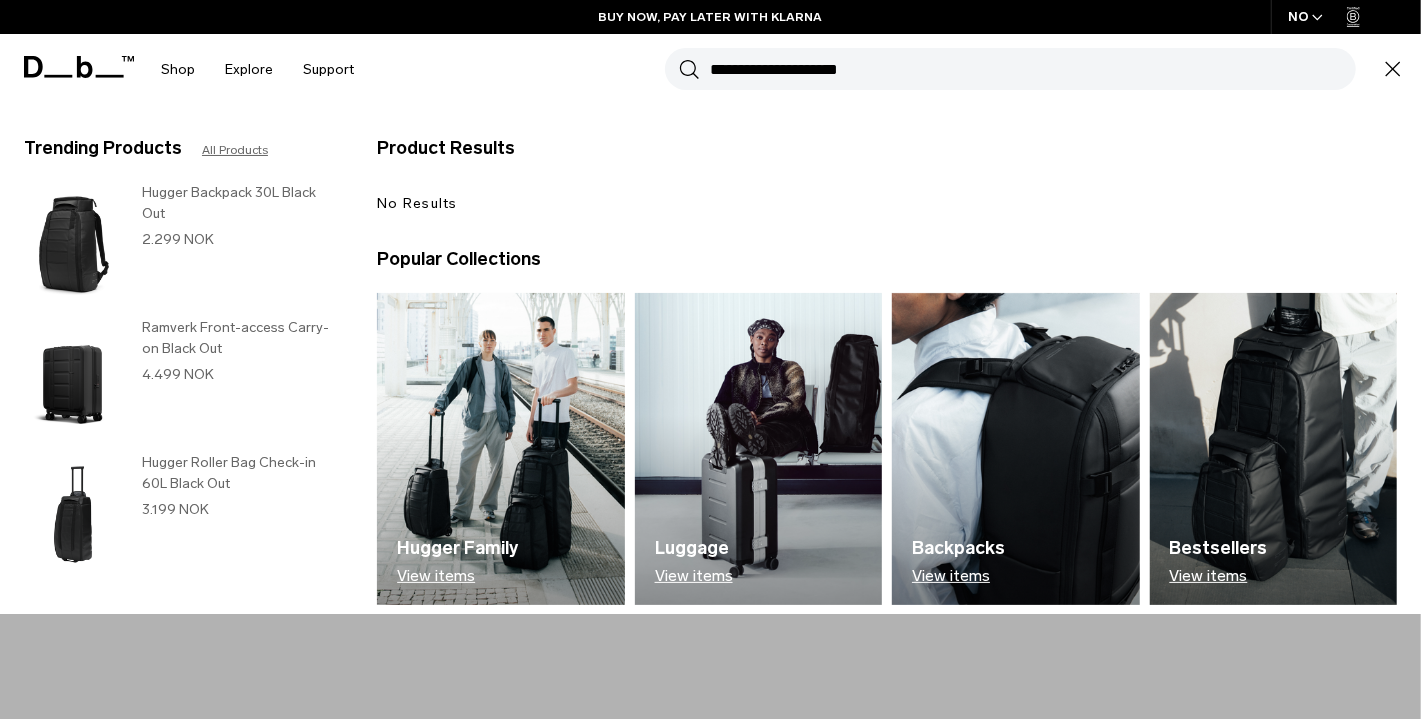 type on "**********" 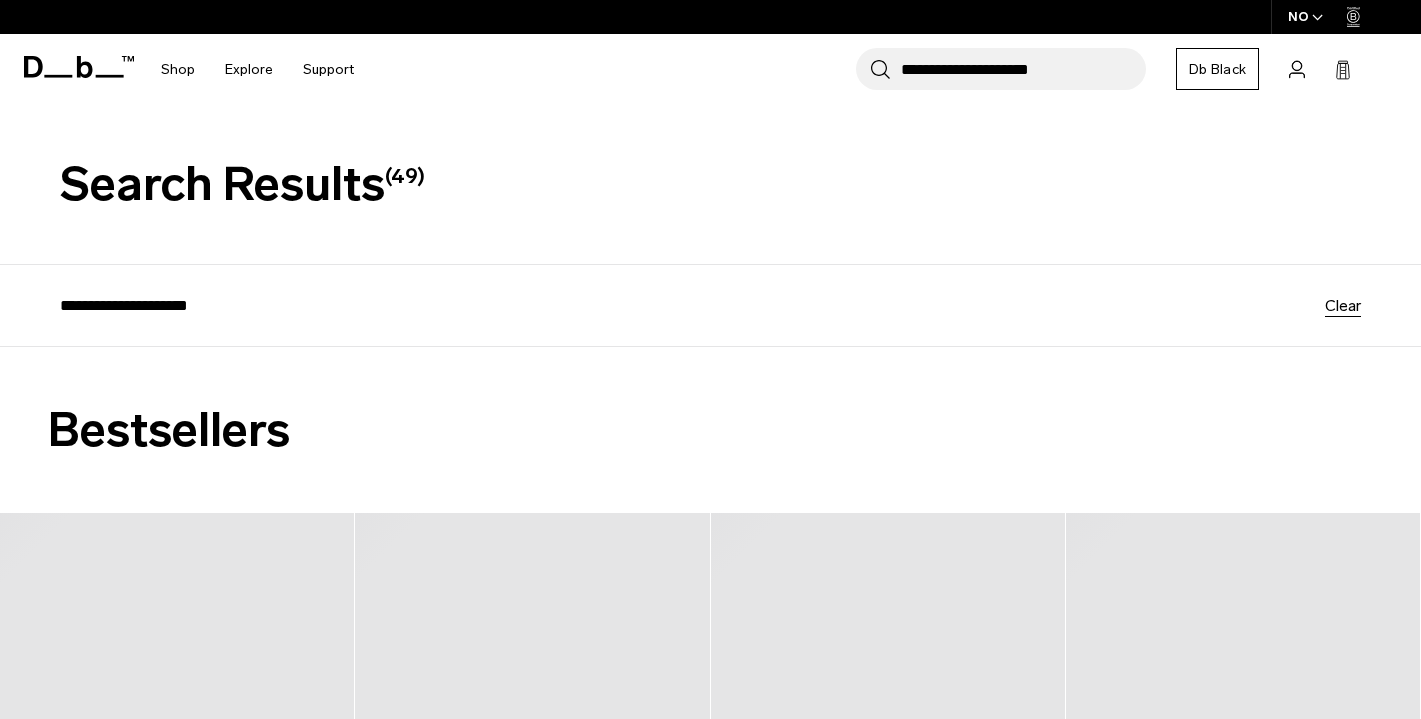 scroll, scrollTop: 0, scrollLeft: 0, axis: both 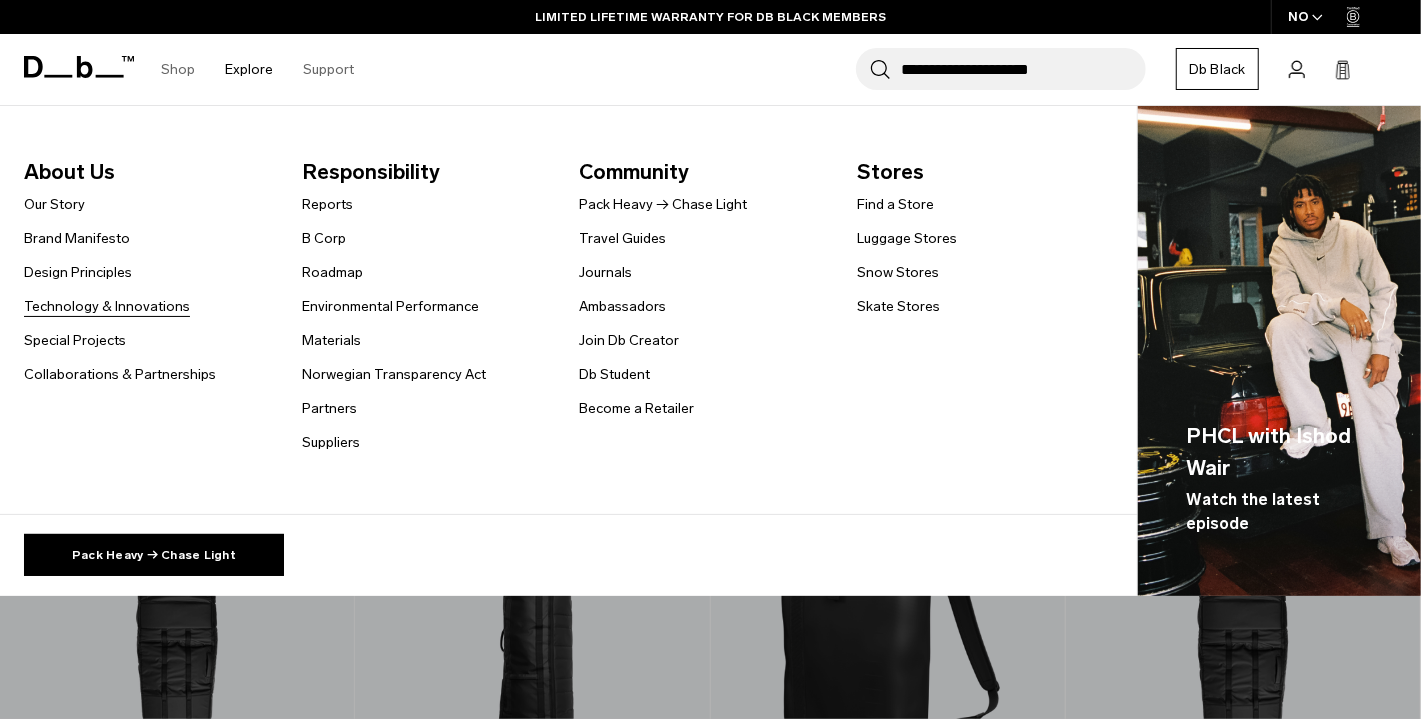 click on "Technology & Innovations" at bounding box center (107, 306) 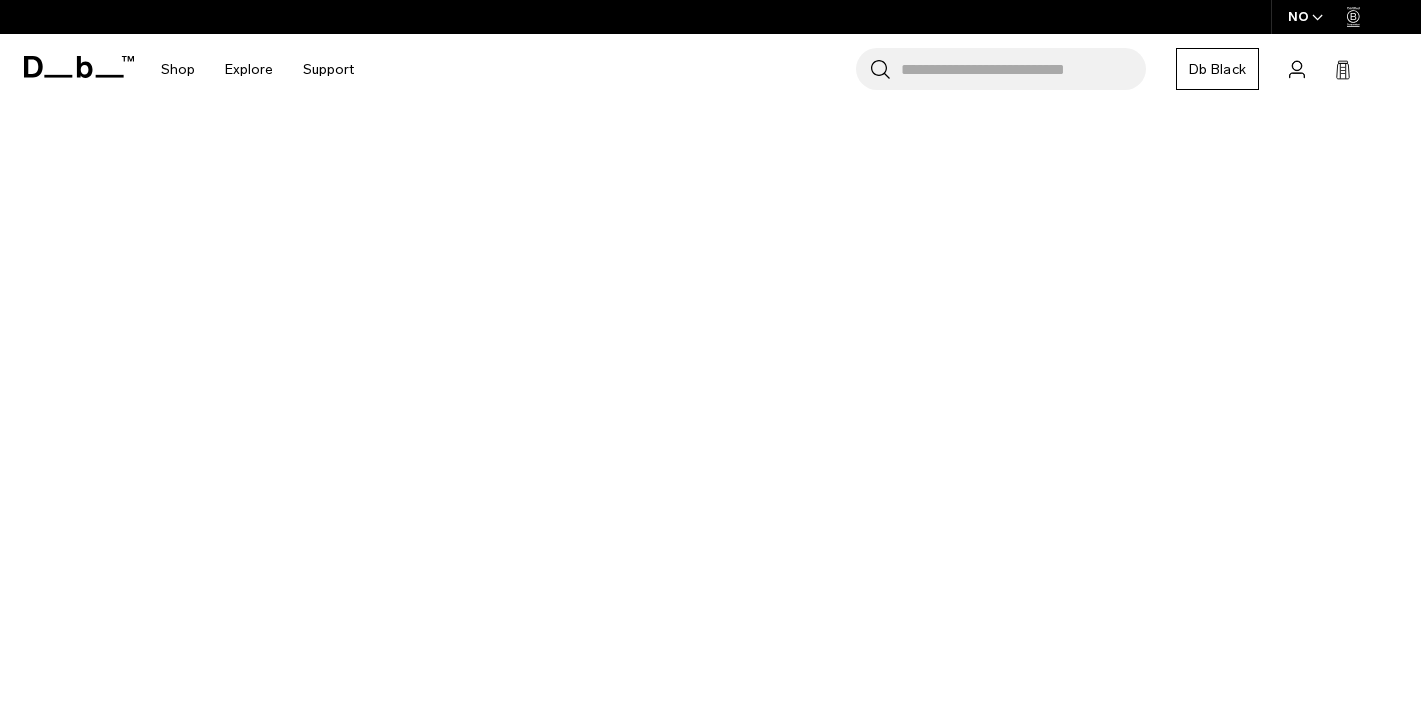 scroll, scrollTop: 0, scrollLeft: 0, axis: both 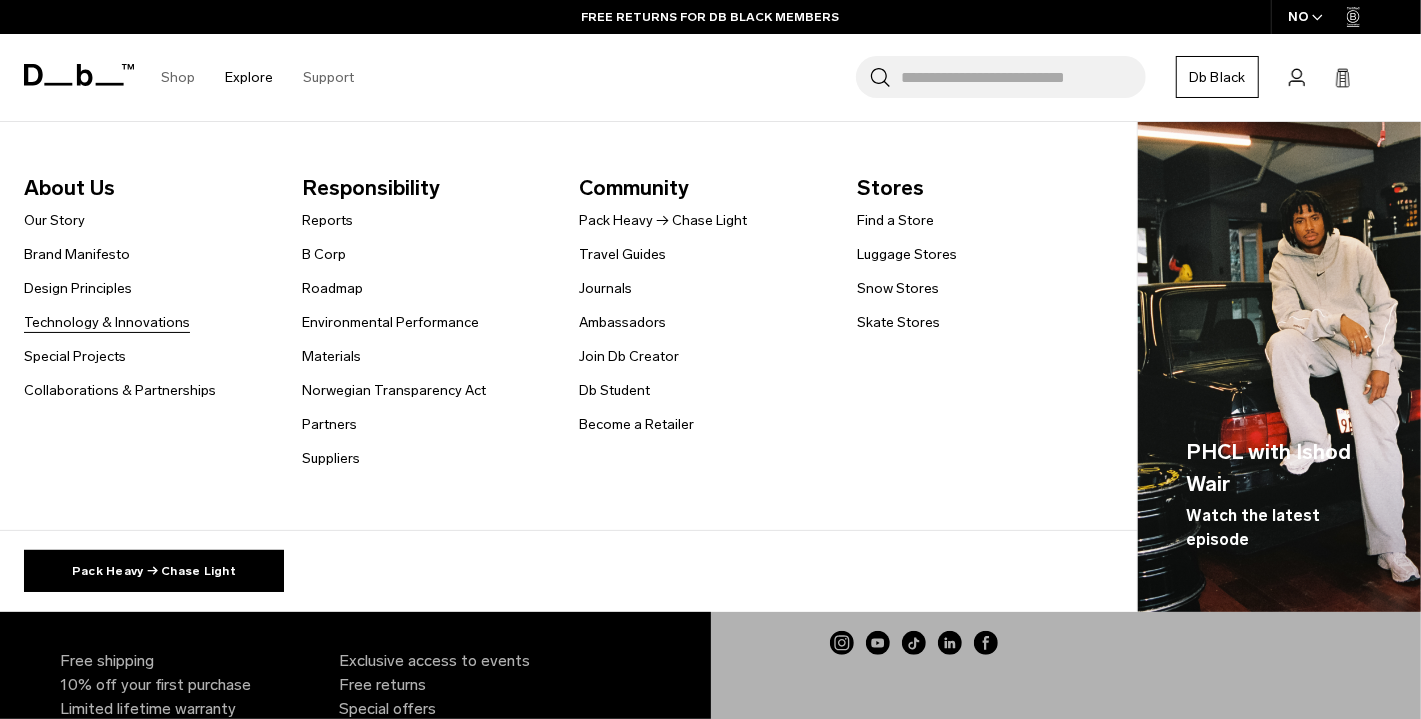 click on "Technology & Innovations" at bounding box center [107, 322] 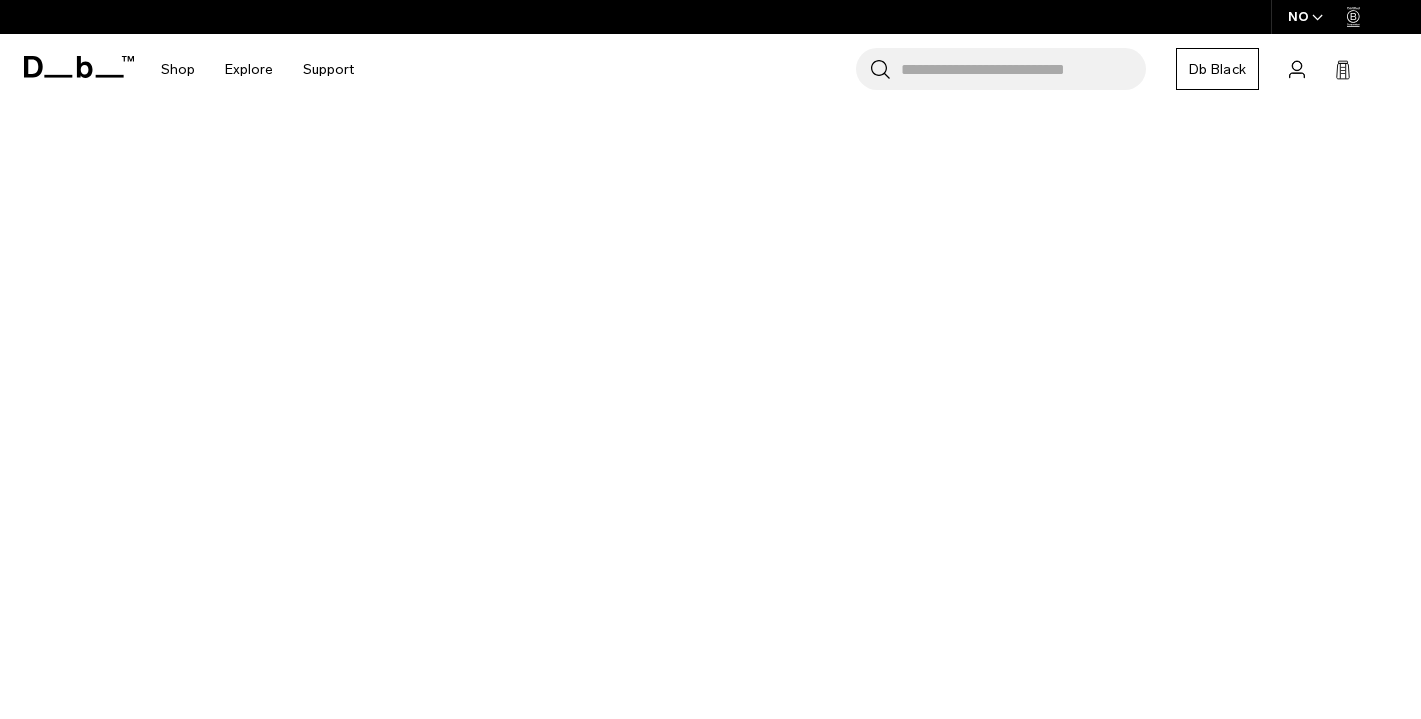 scroll, scrollTop: 0, scrollLeft: 0, axis: both 